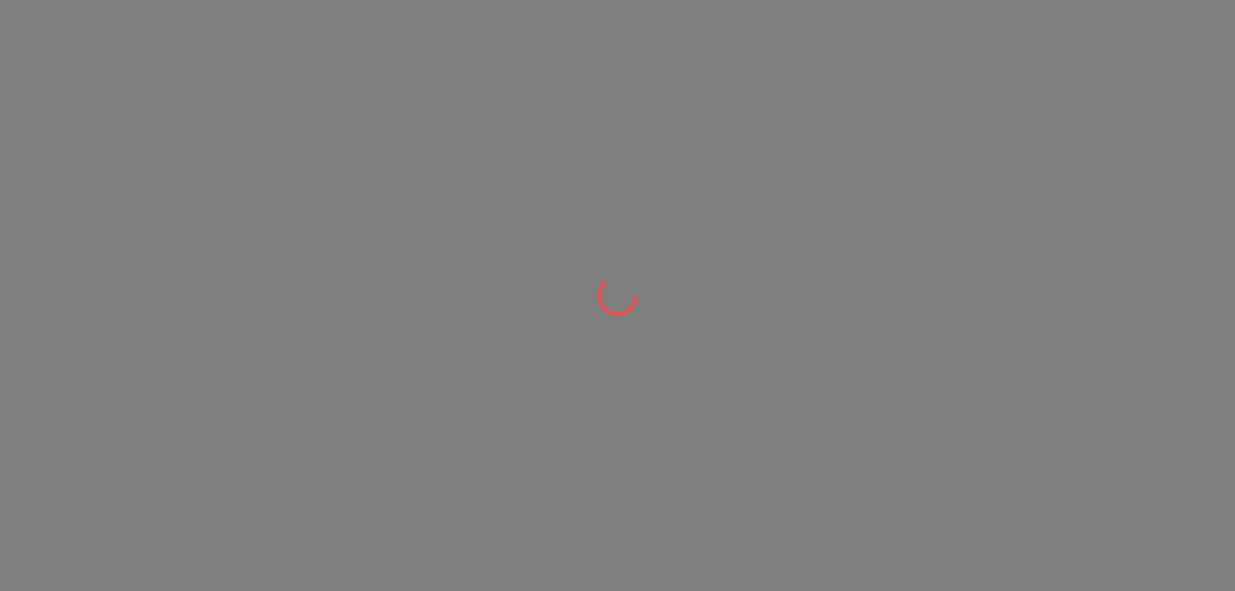 scroll, scrollTop: 0, scrollLeft: 0, axis: both 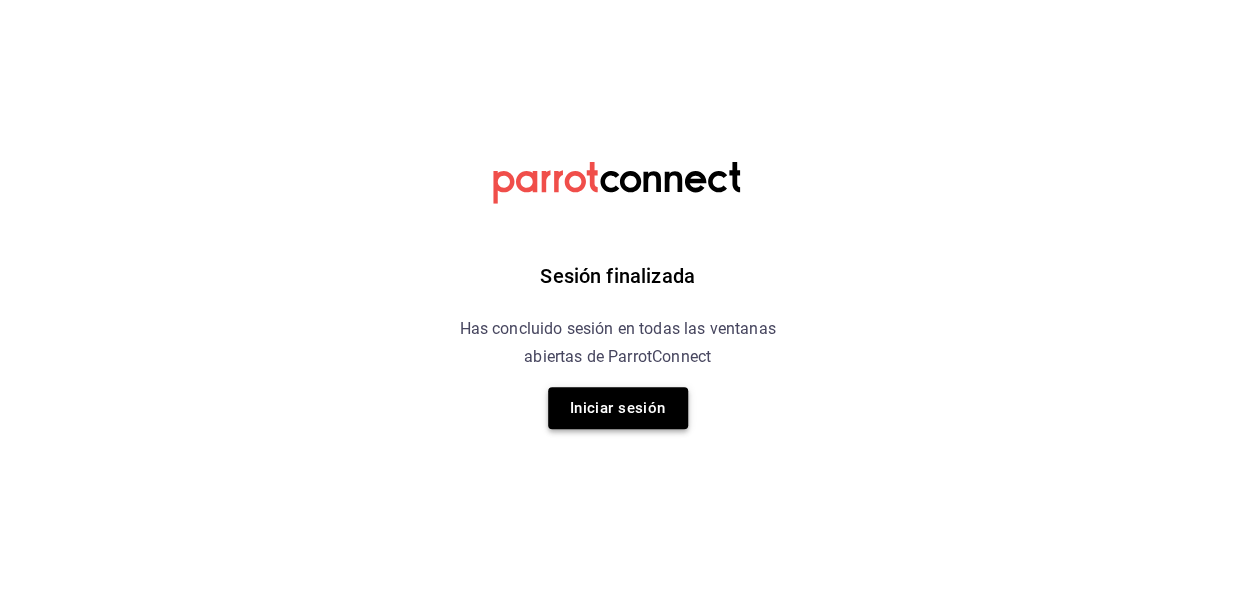 click on "Iniciar sesión" at bounding box center [618, 408] 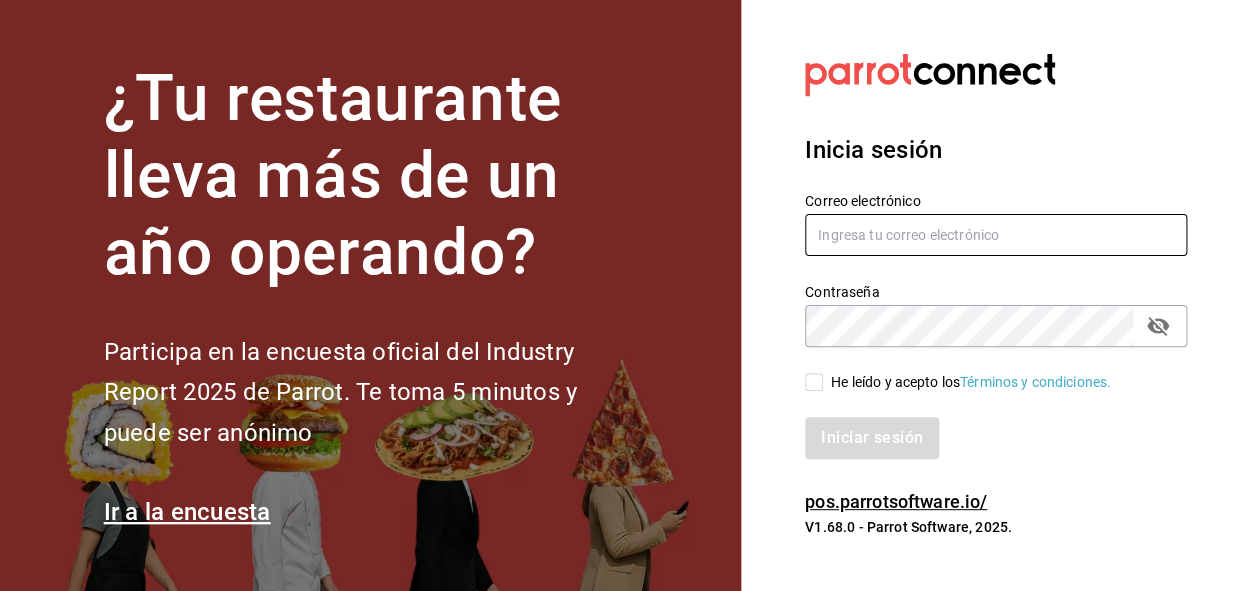 type on "eriick1017@gmail.com" 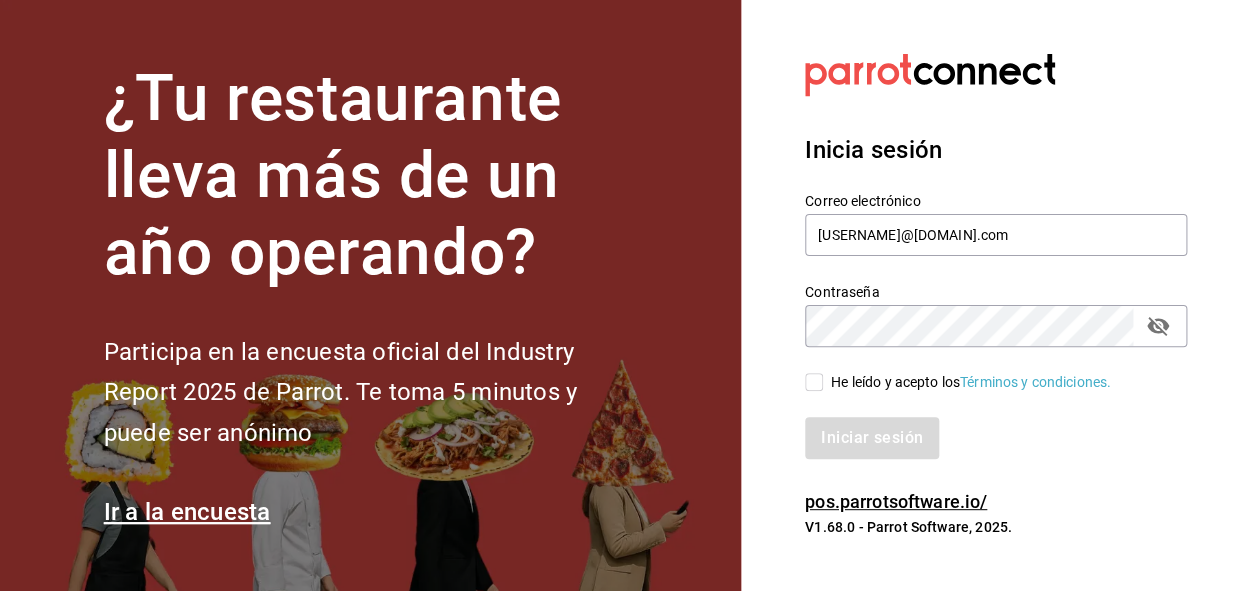 click on "He leído y acepto los  Términos y condiciones." at bounding box center (814, 382) 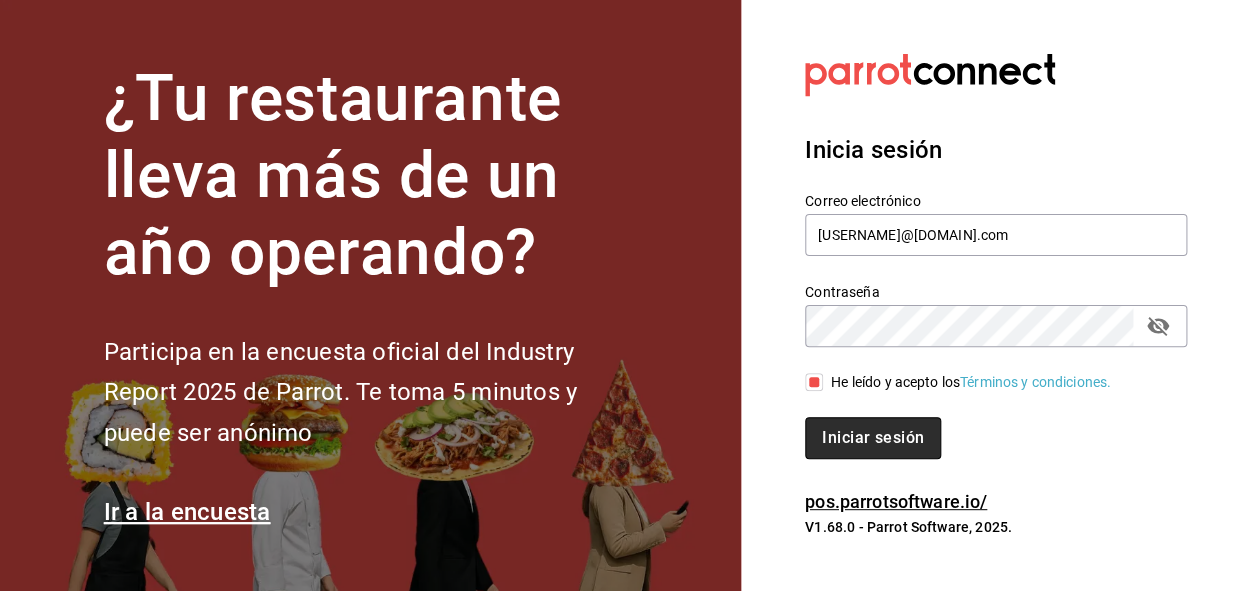 click on "Iniciar sesión" at bounding box center [873, 438] 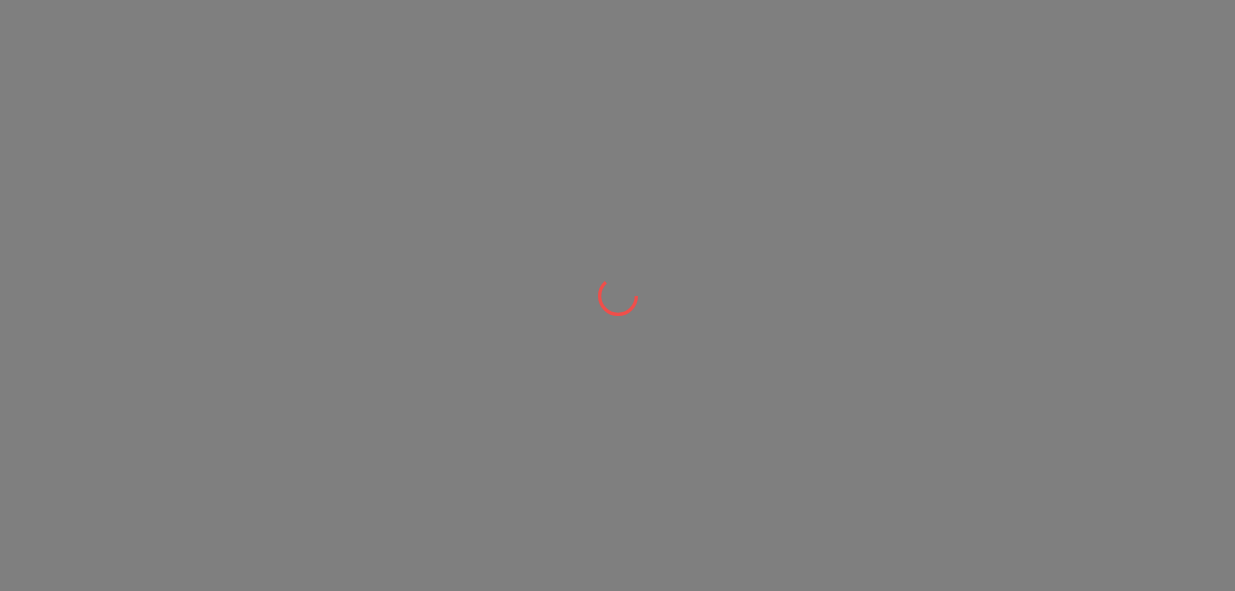 scroll, scrollTop: 0, scrollLeft: 0, axis: both 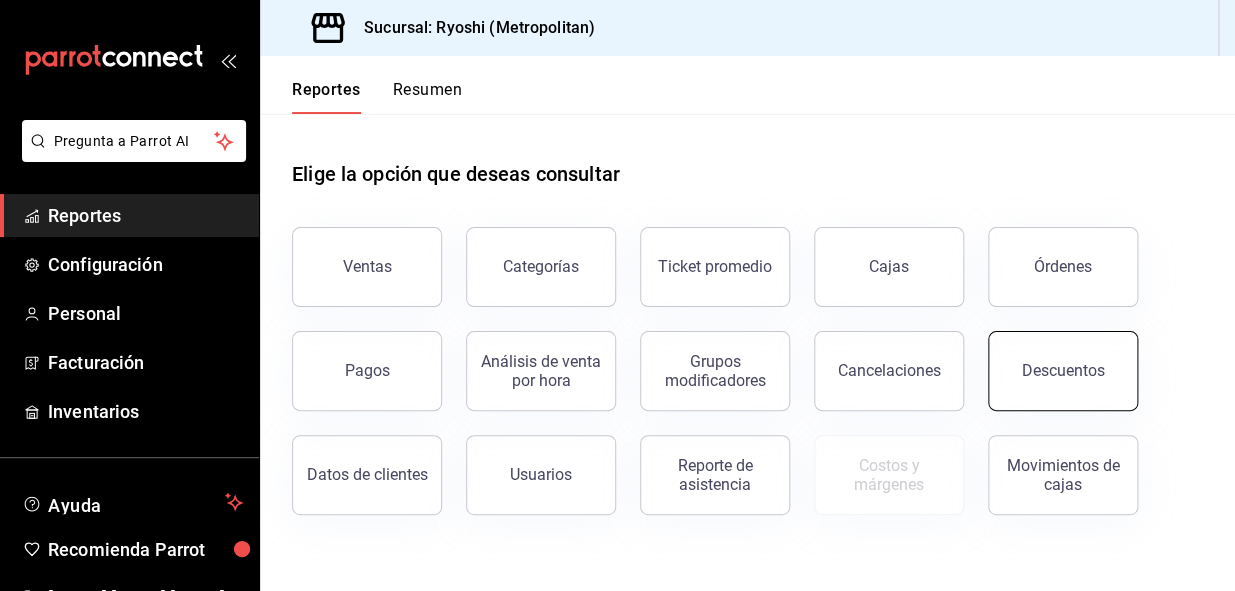 click on "Descuentos" at bounding box center (1063, 371) 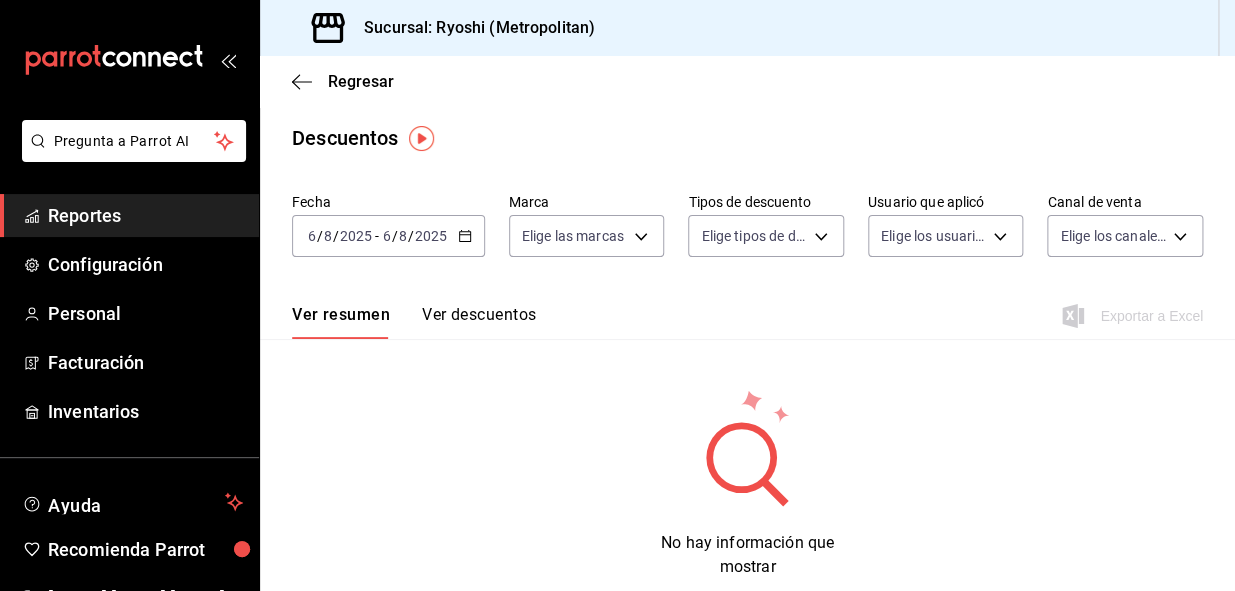 click on "2025-08-06 6 / 8 / 2025 - 2025-08-06 6 / 8 / 2025" at bounding box center [388, 236] 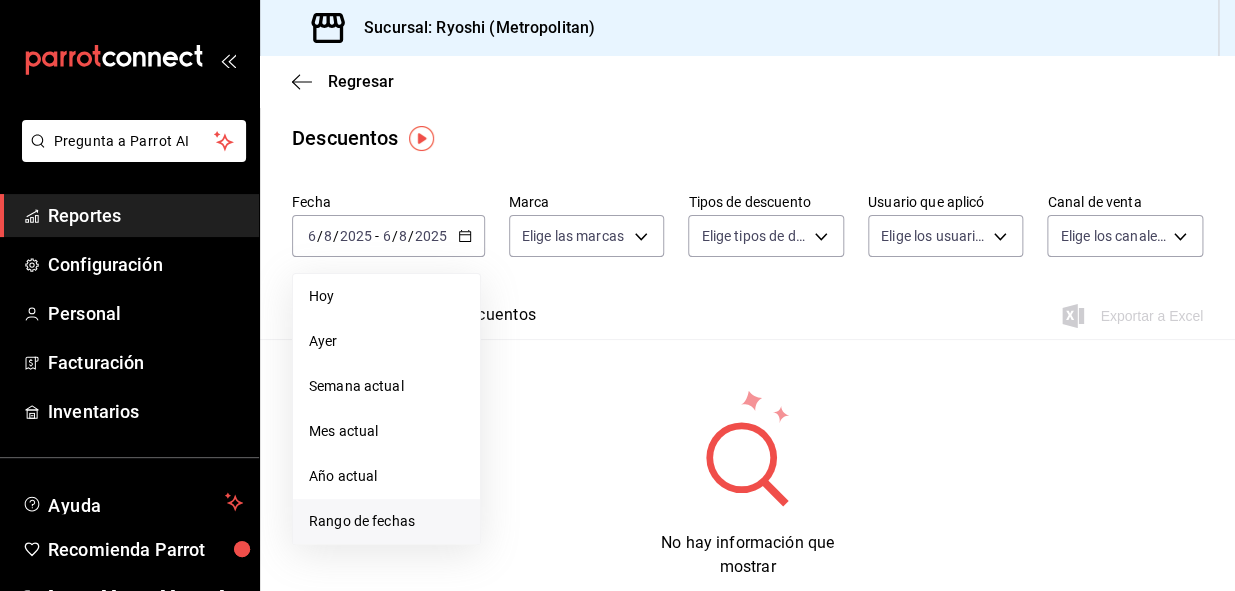 click on "Rango de fechas" at bounding box center [386, 521] 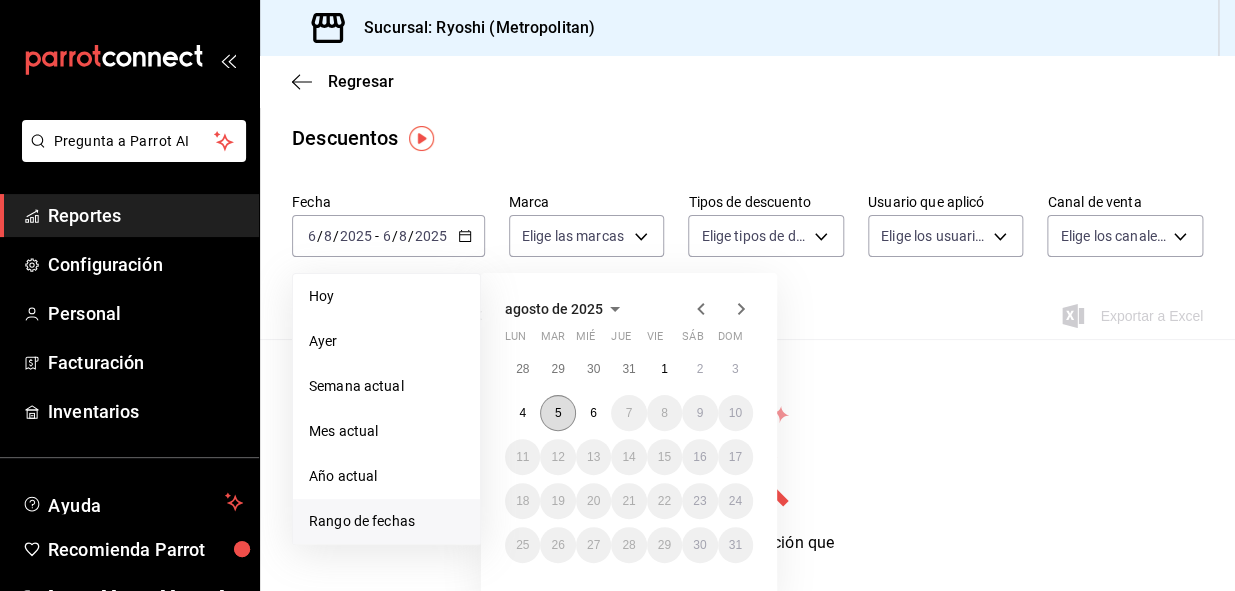 click on "5" at bounding box center (558, 413) 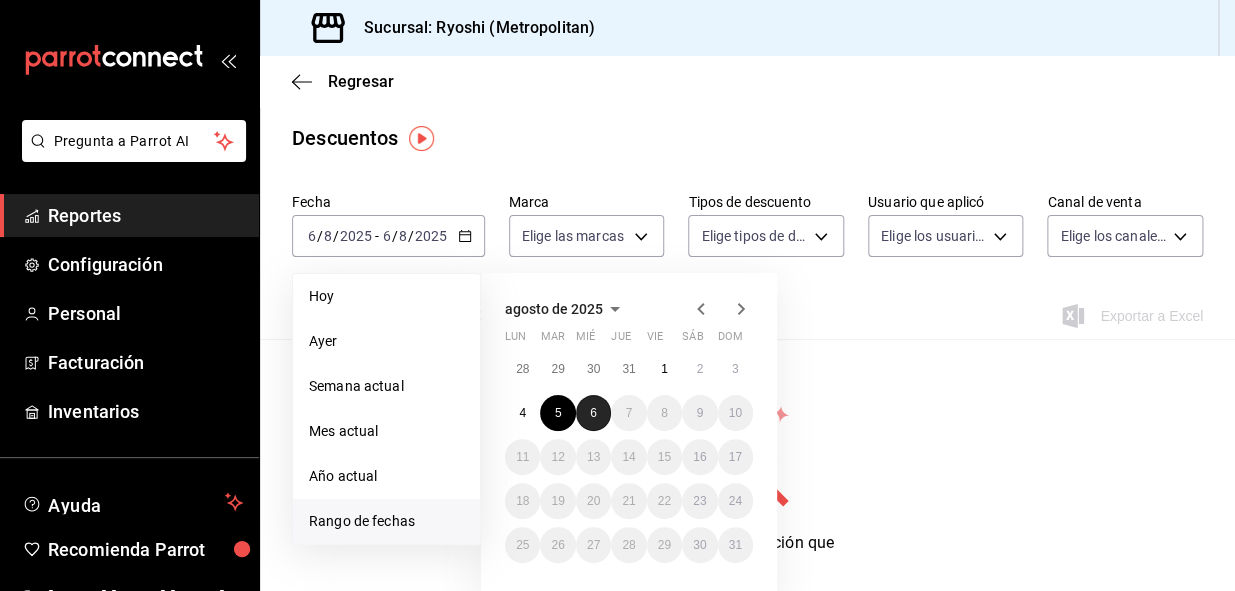 click on "6" at bounding box center (593, 413) 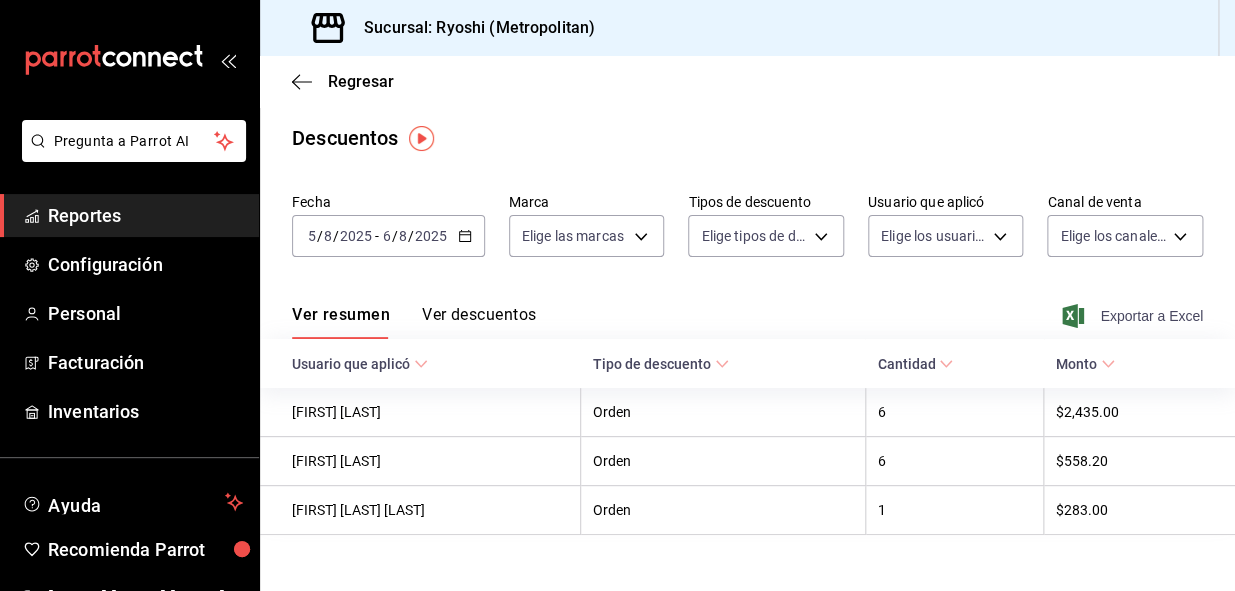 click on "Exportar a Excel" at bounding box center (1134, 316) 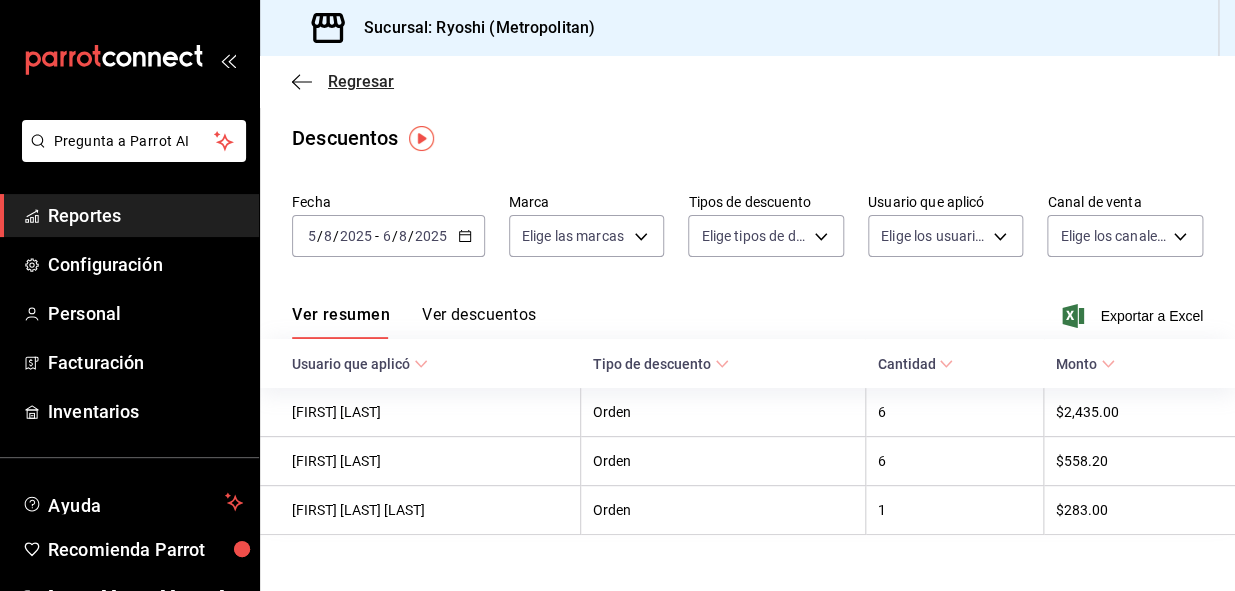 drag, startPoint x: 355, startPoint y: 94, endPoint x: 357, endPoint y: 83, distance: 11.18034 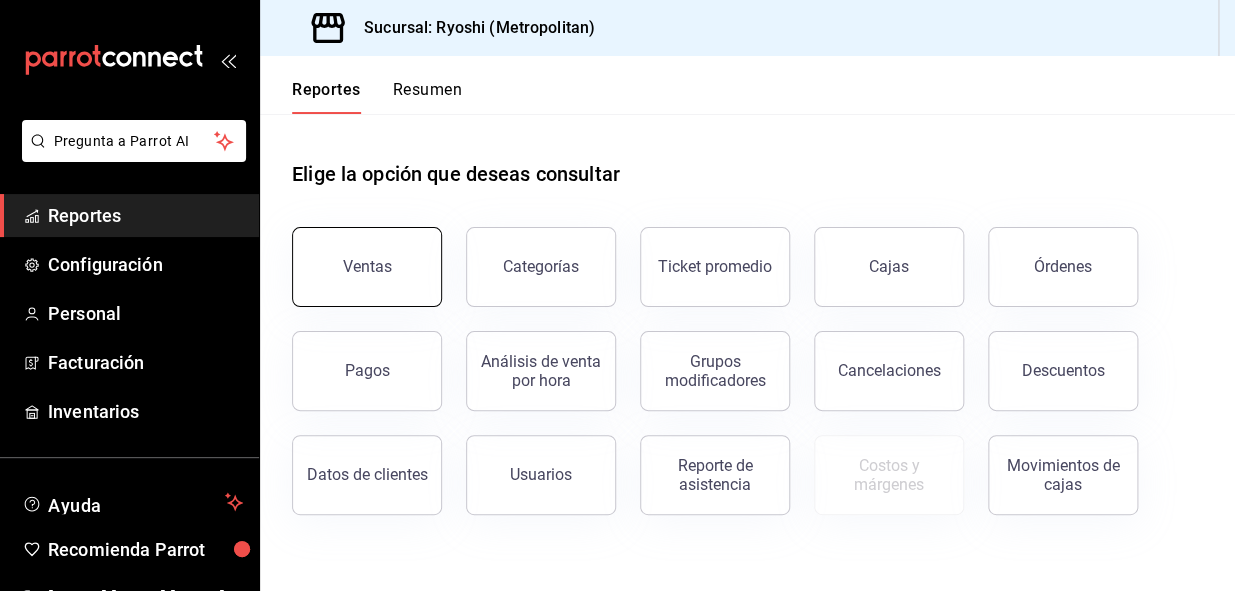 click on "Ventas" at bounding box center (367, 267) 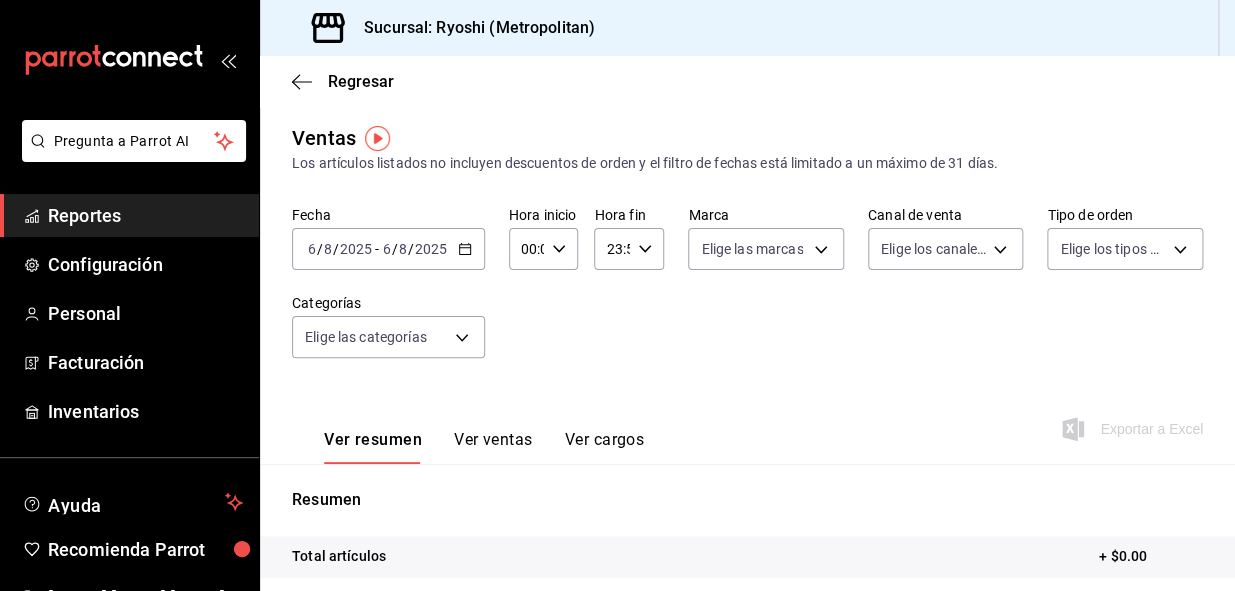 click on "2025-08-06 6 / 8 / 2025 - 2025-08-06 6 / 8 / 2025" at bounding box center [388, 249] 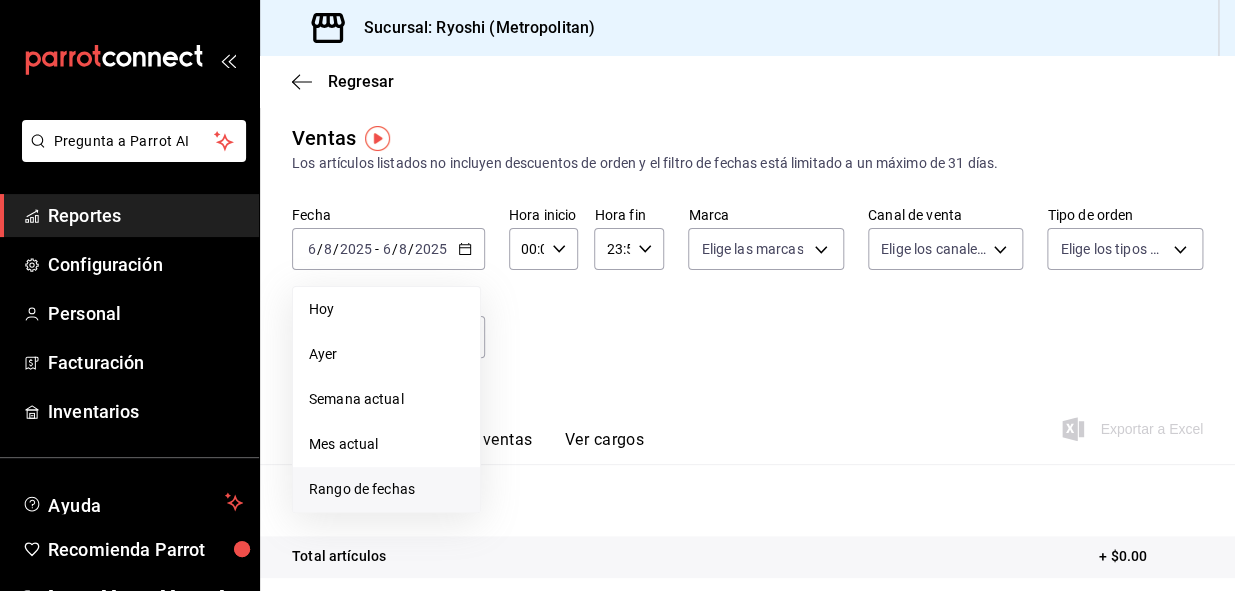 click on "Rango de fechas" at bounding box center (386, 489) 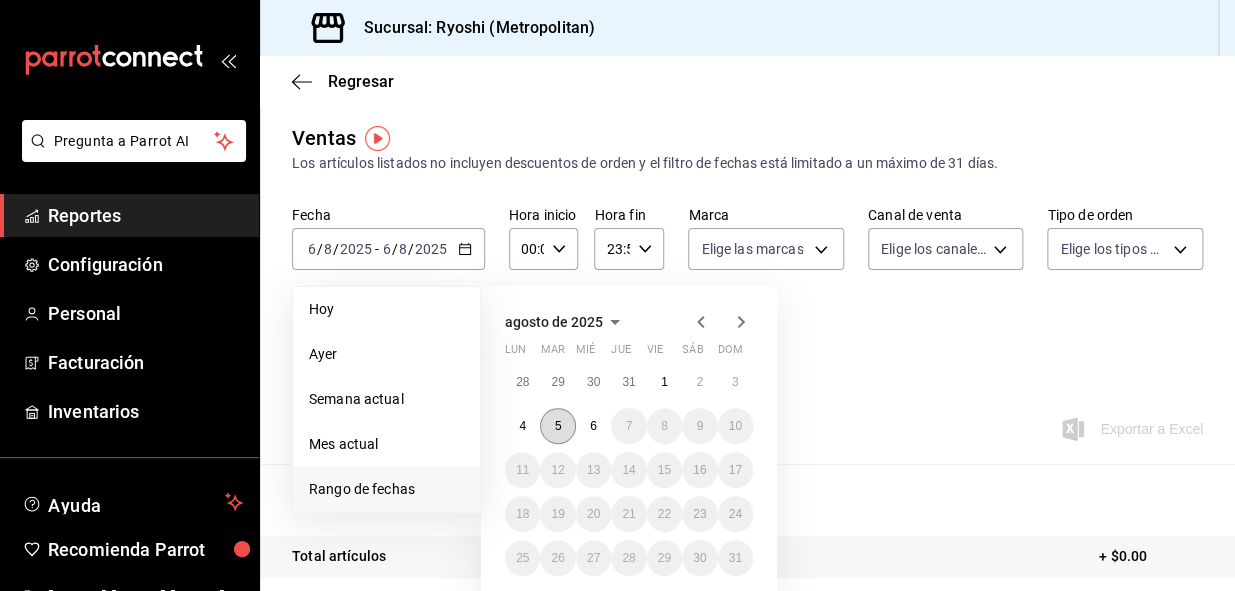 click on "5" at bounding box center [558, 426] 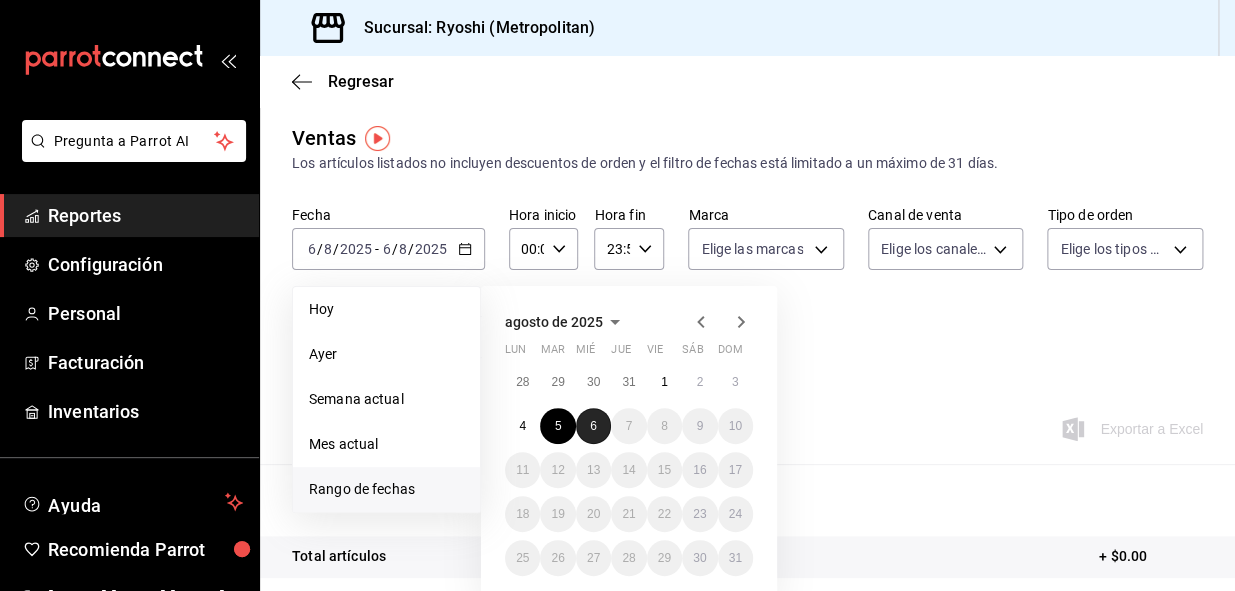 click on "6" at bounding box center [593, 426] 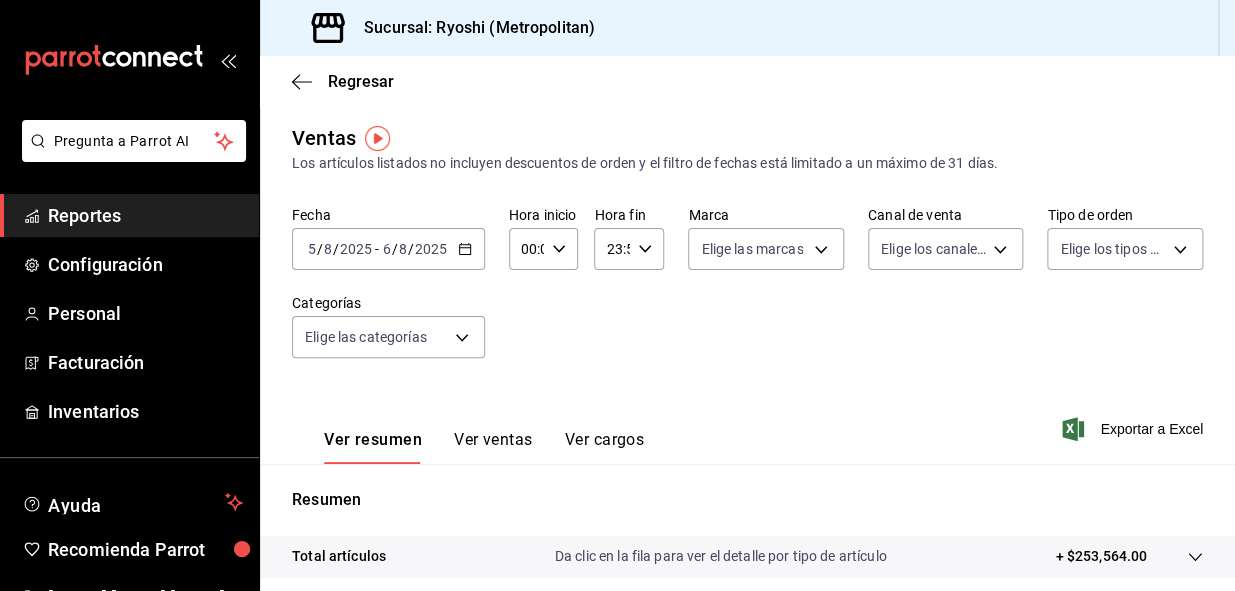 click 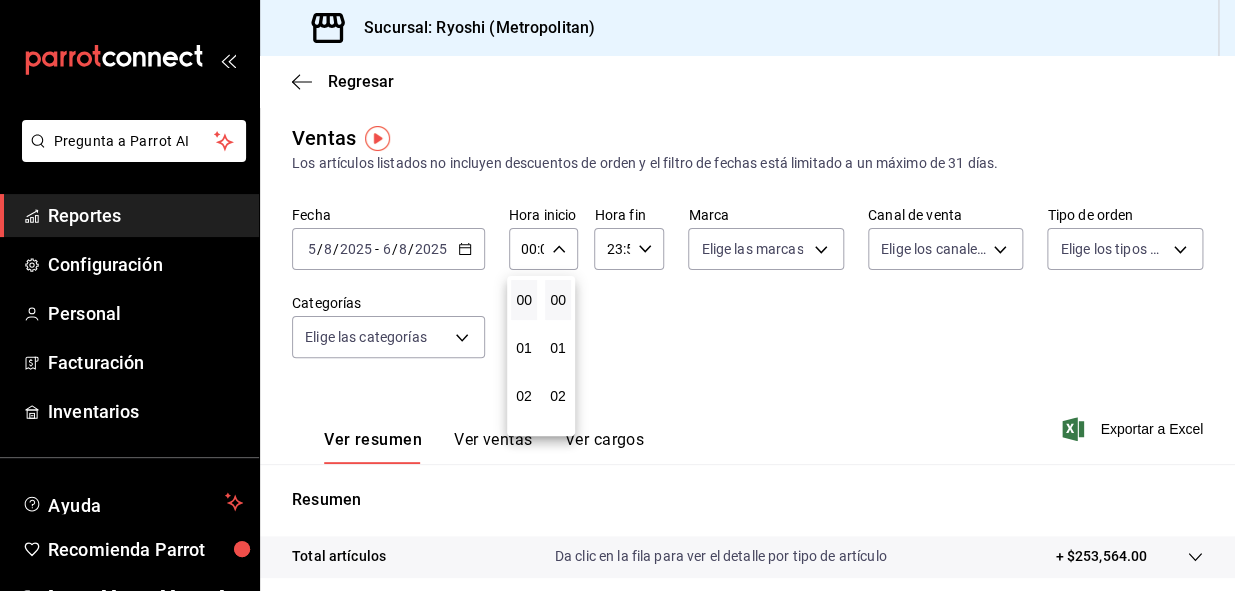 drag, startPoint x: 560, startPoint y: 353, endPoint x: 538, endPoint y: 337, distance: 27.202942 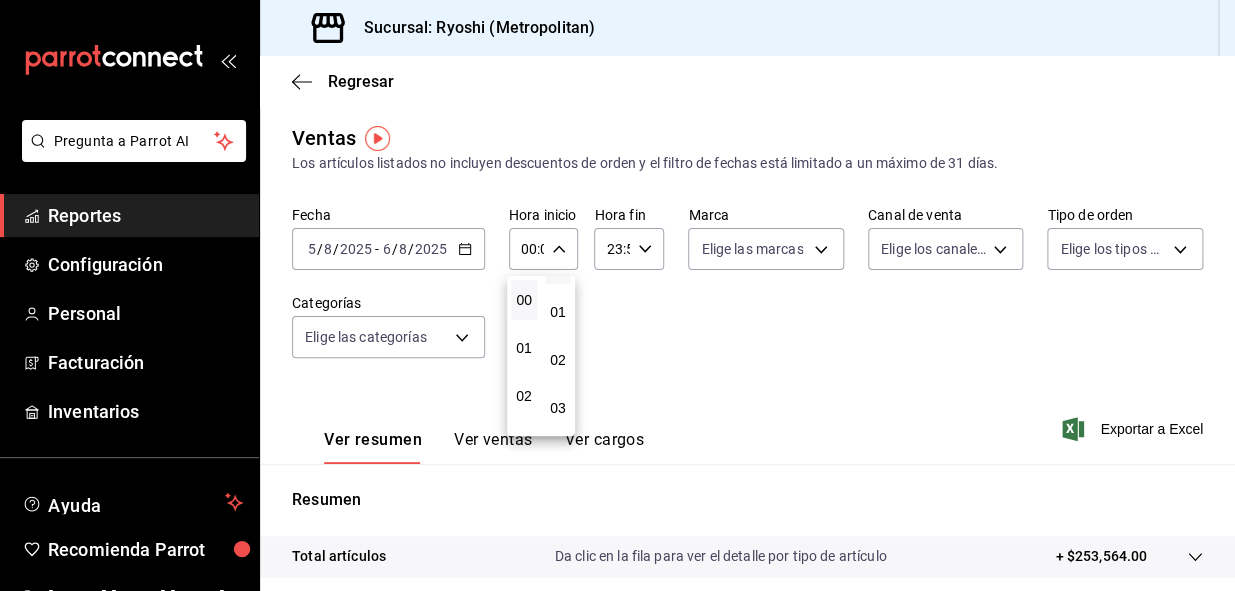 scroll, scrollTop: 0, scrollLeft: 0, axis: both 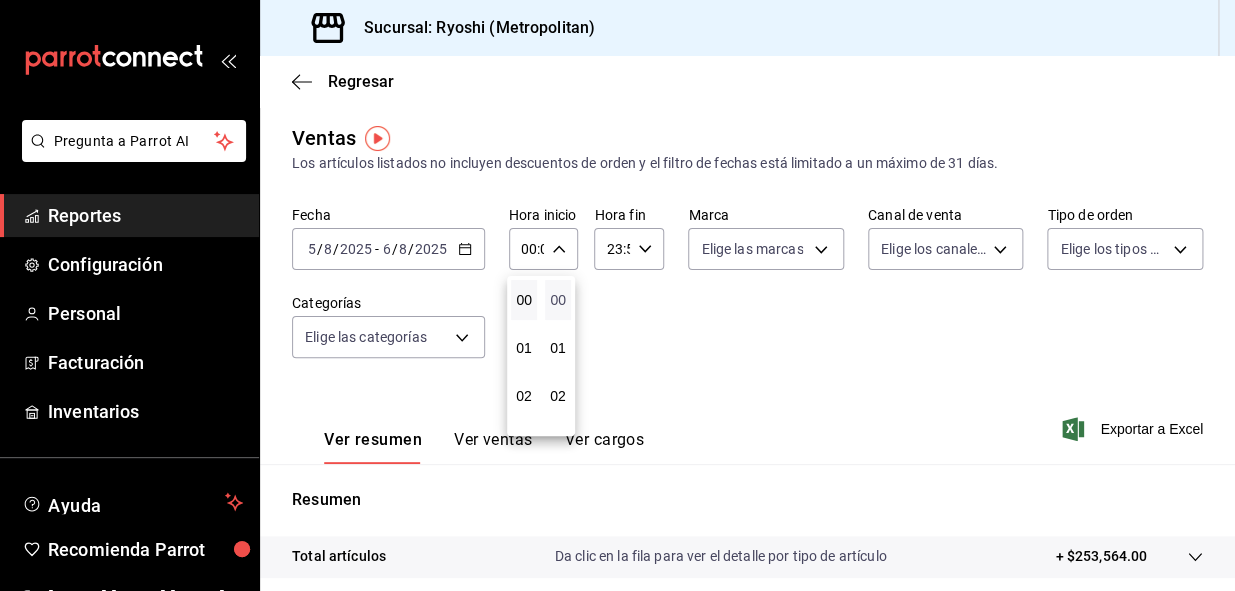 click on "00" at bounding box center [558, 300] 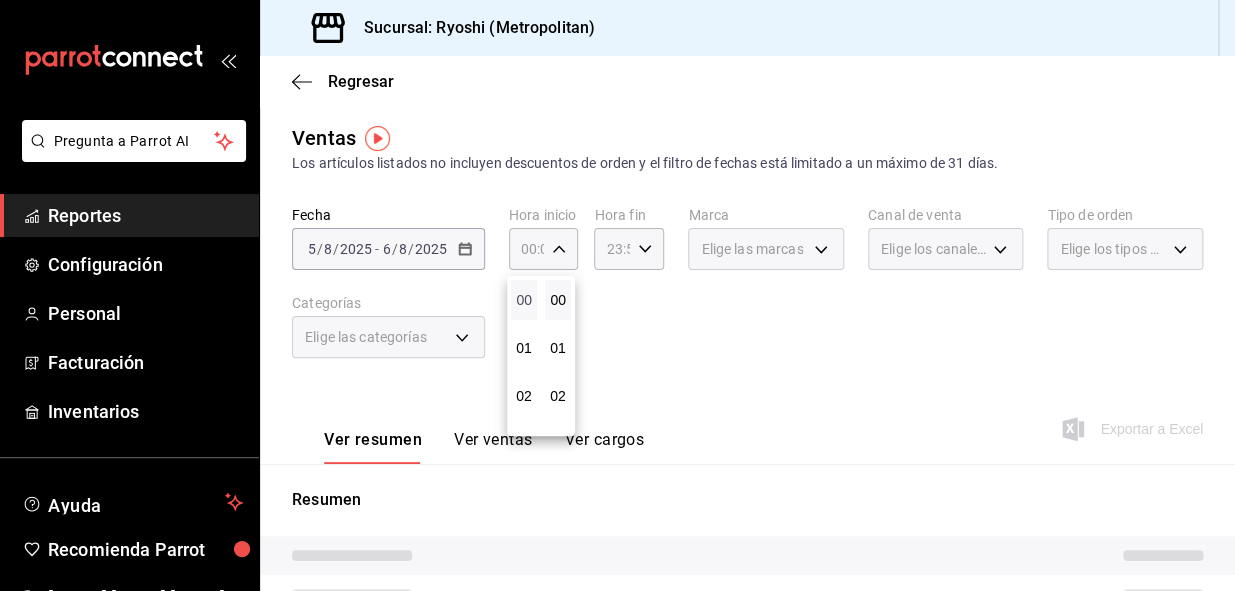 click on "00" at bounding box center [524, 300] 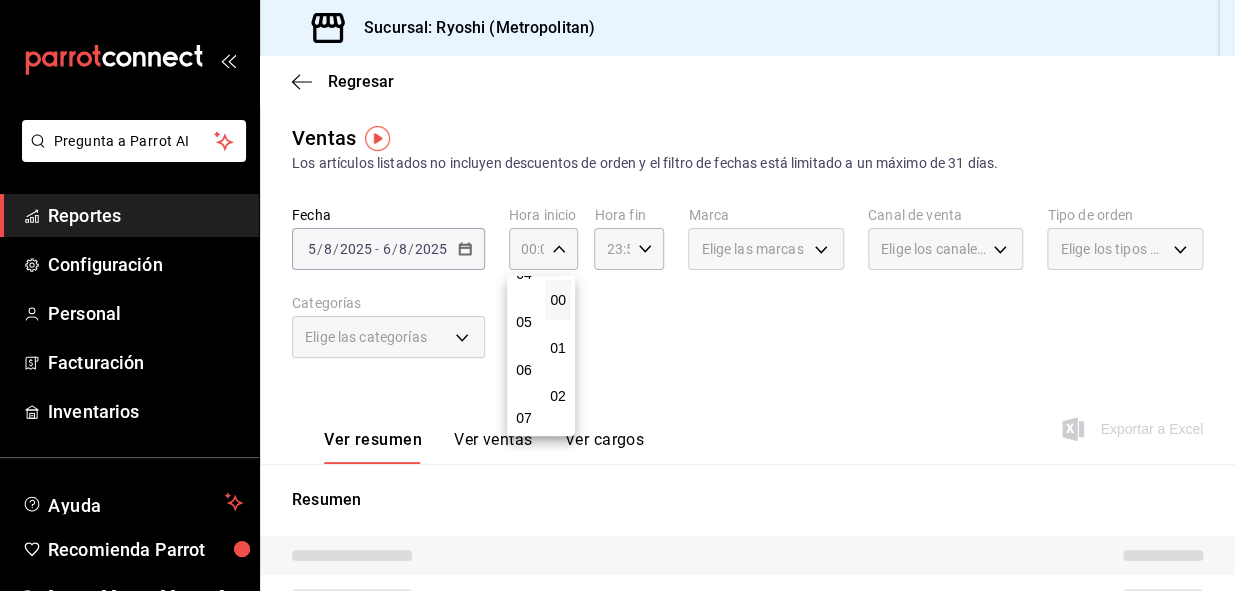 scroll, scrollTop: 254, scrollLeft: 0, axis: vertical 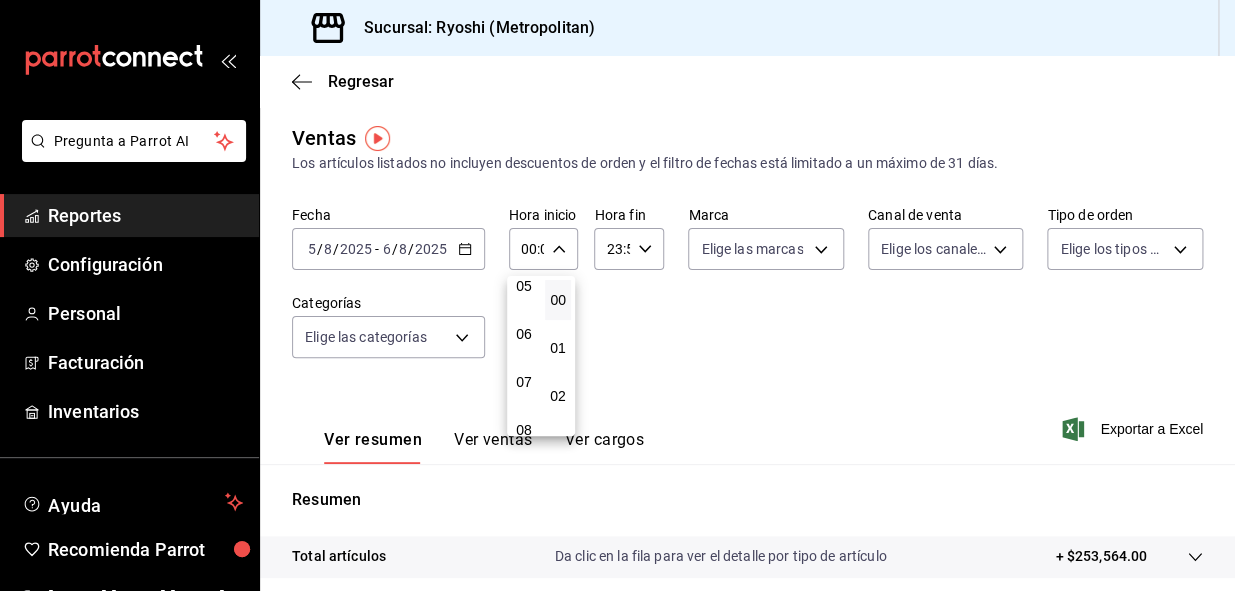 click on "05" at bounding box center (524, 286) 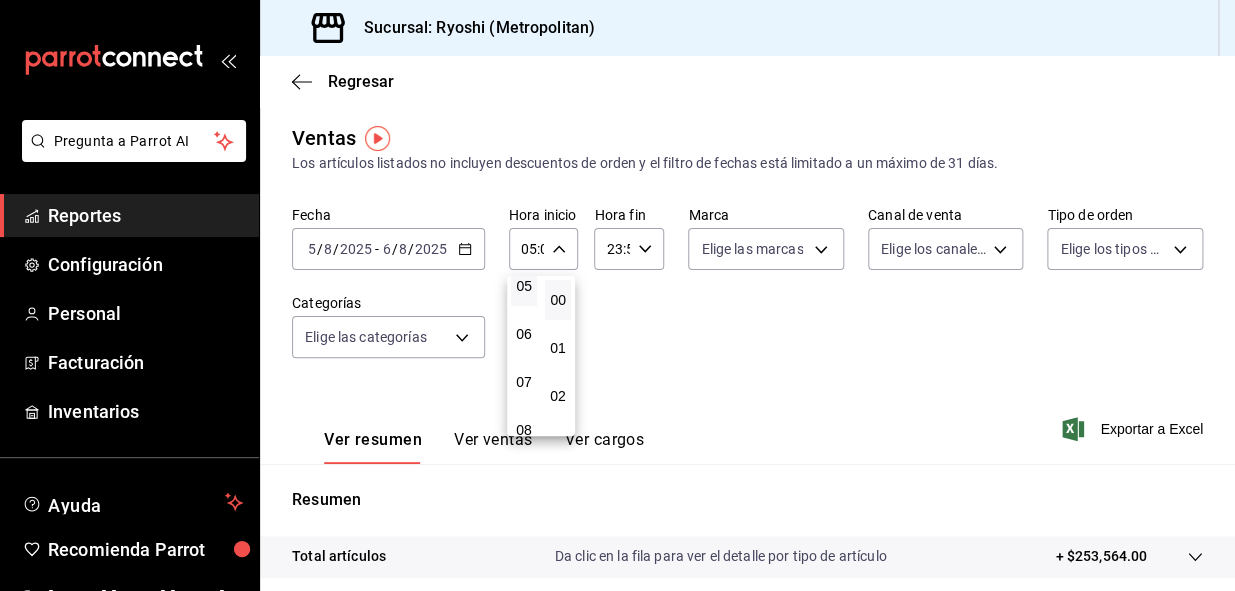 click at bounding box center [617, 295] 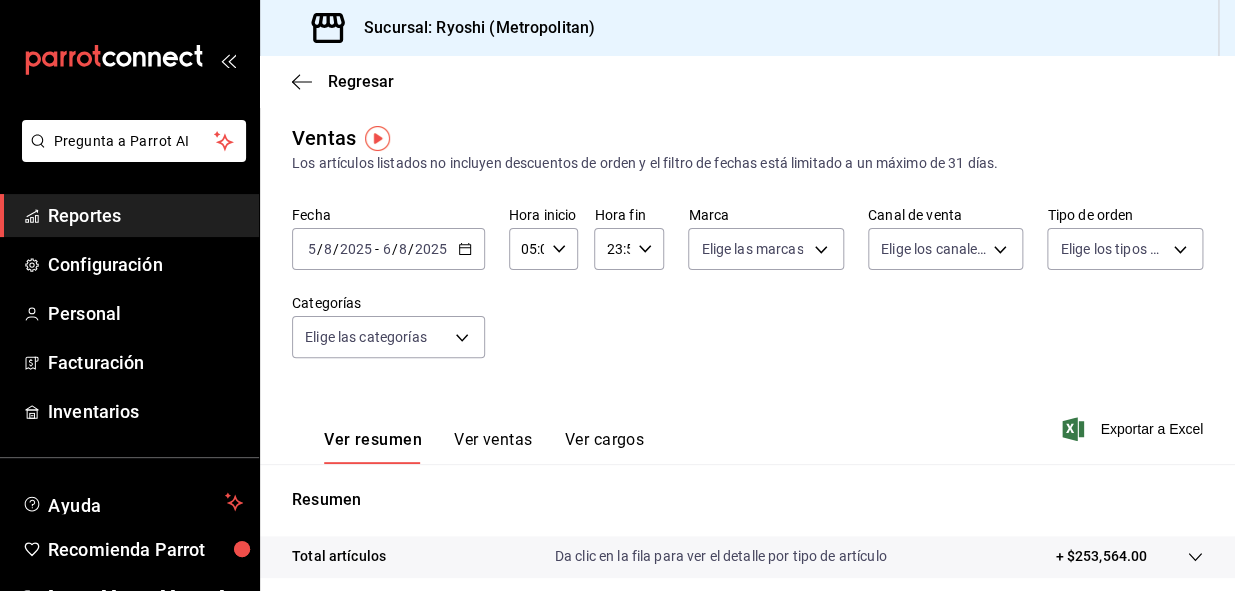 click on "23:59 Hora fin" at bounding box center [629, 249] 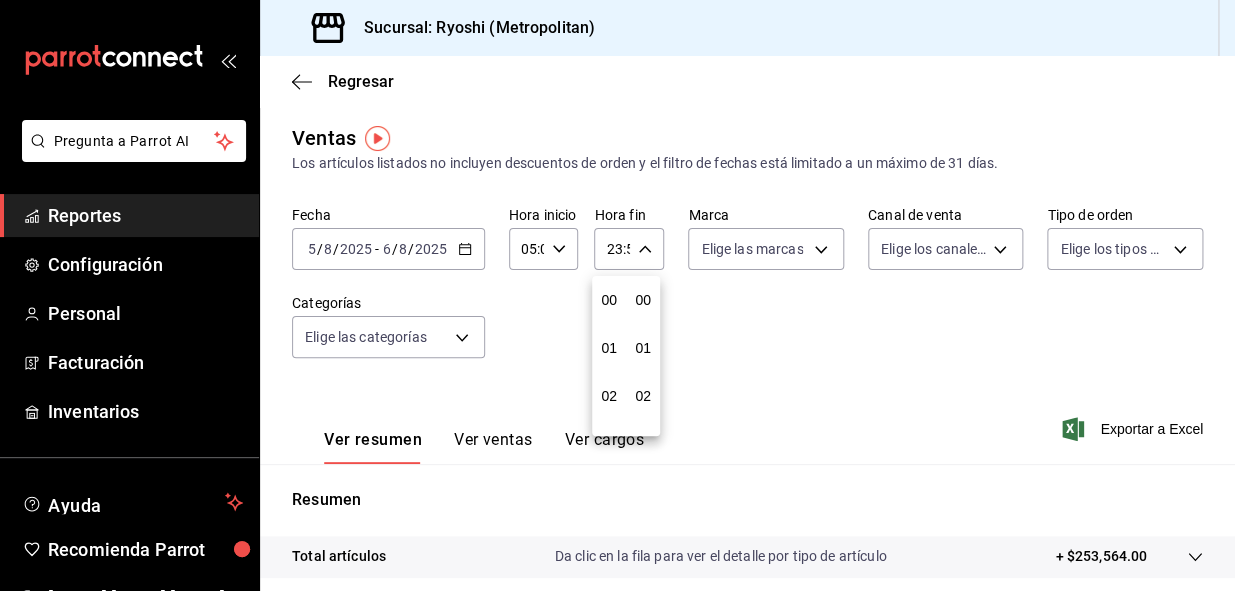 scroll, scrollTop: 1000, scrollLeft: 0, axis: vertical 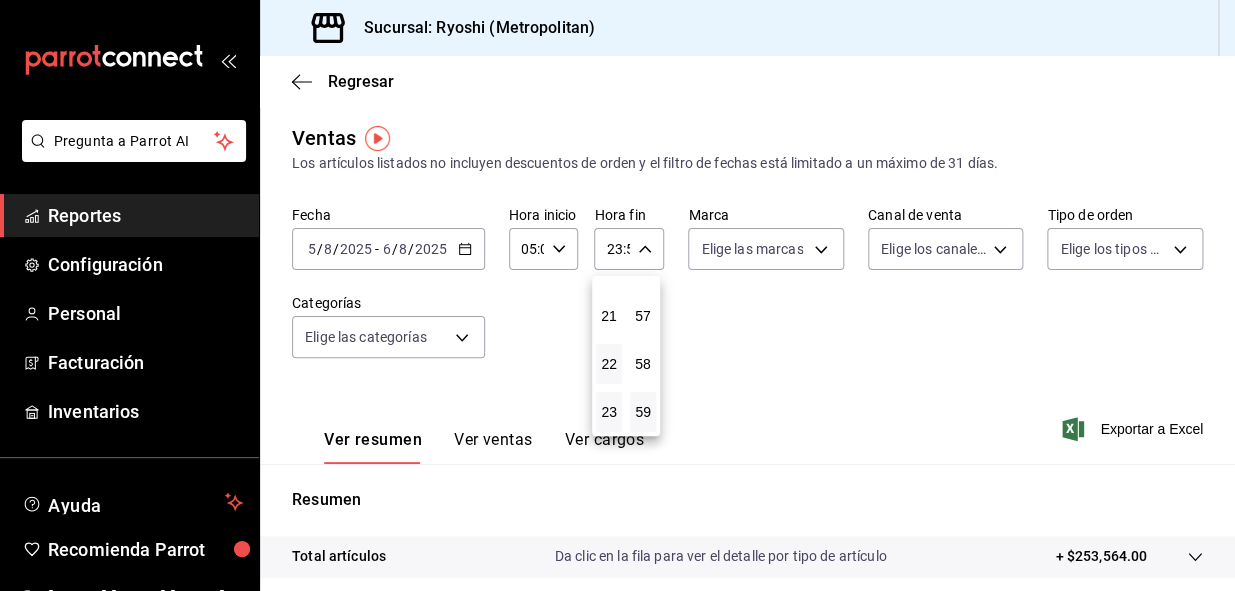 click on "22" at bounding box center [609, 364] 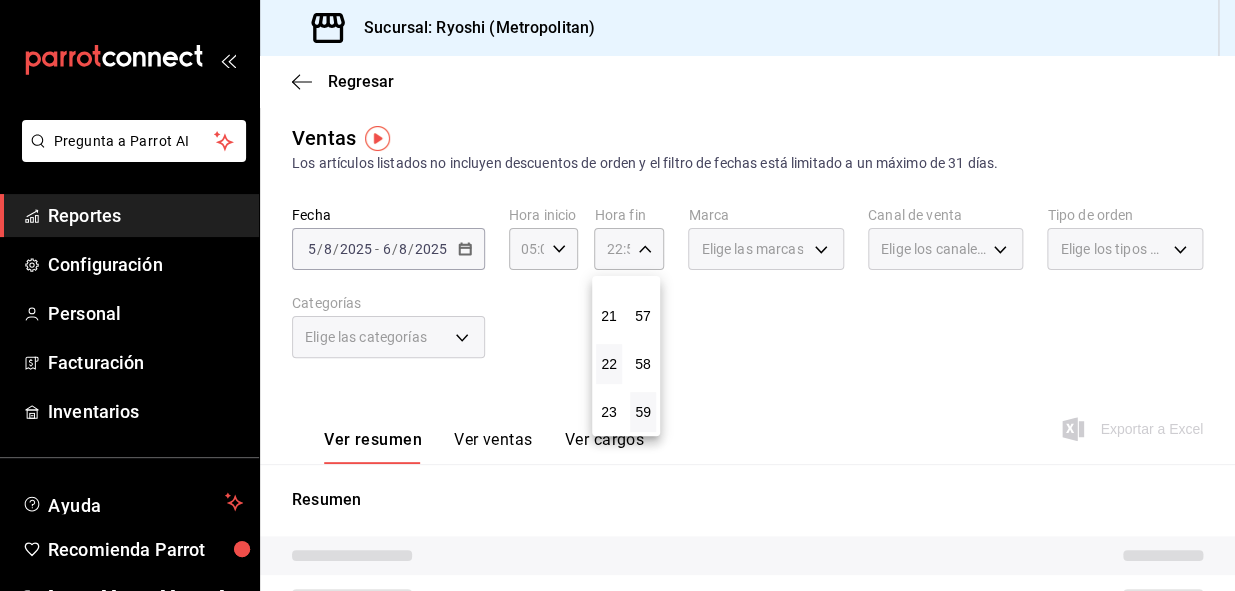 click on "22" at bounding box center [609, 364] 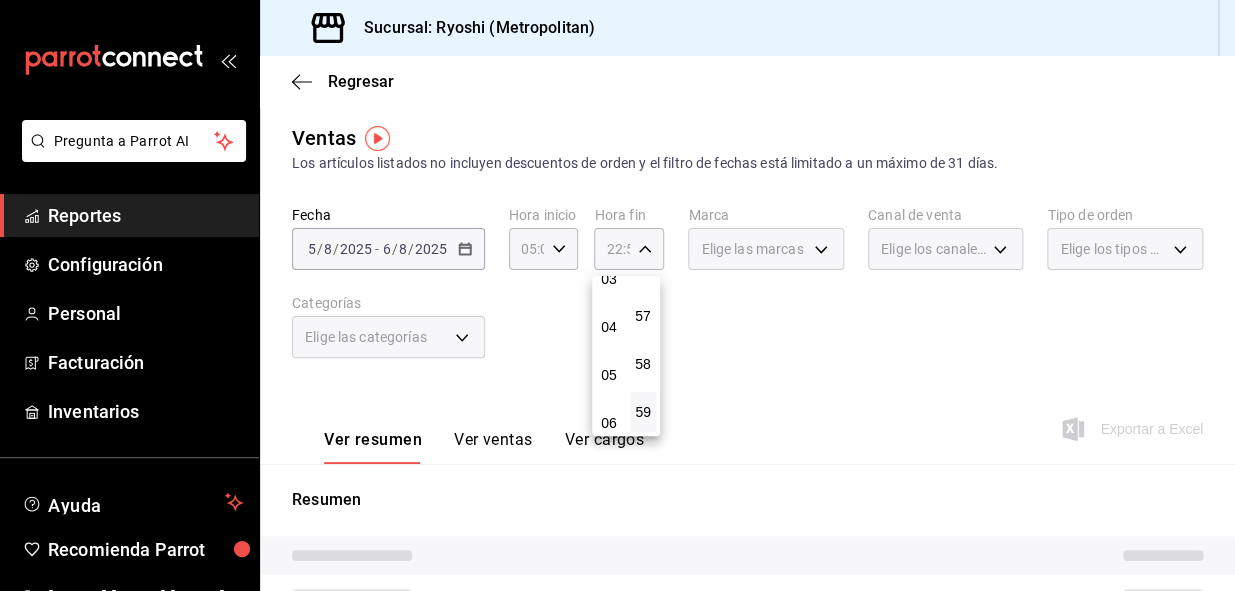 scroll, scrollTop: 163, scrollLeft: 0, axis: vertical 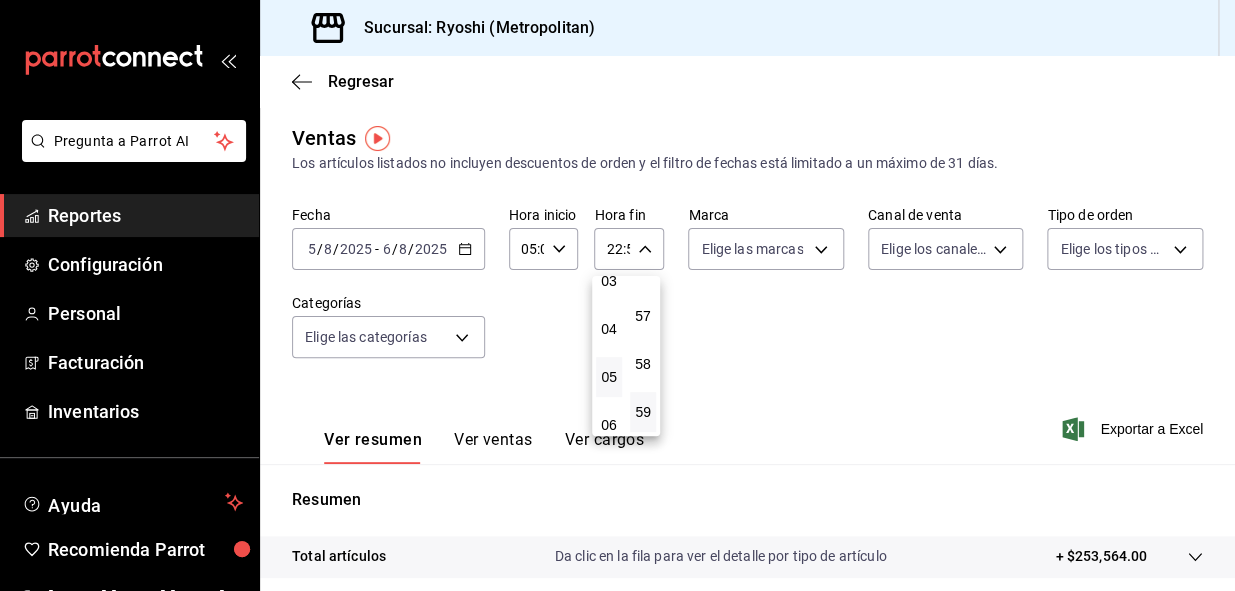 click on "05" at bounding box center [609, 377] 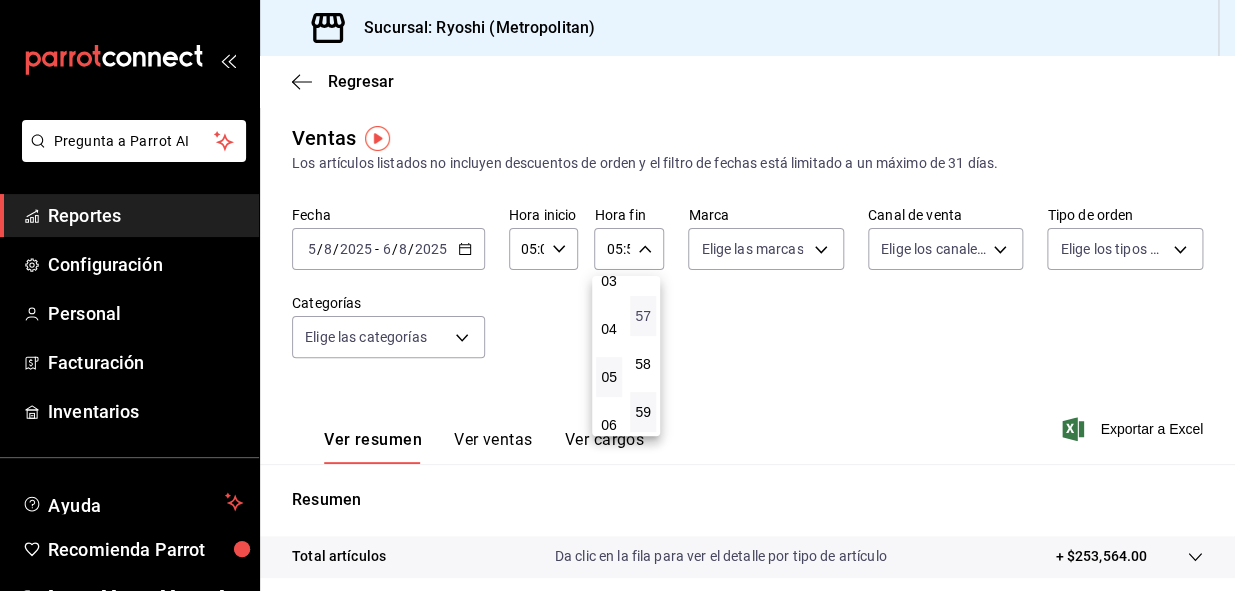 type 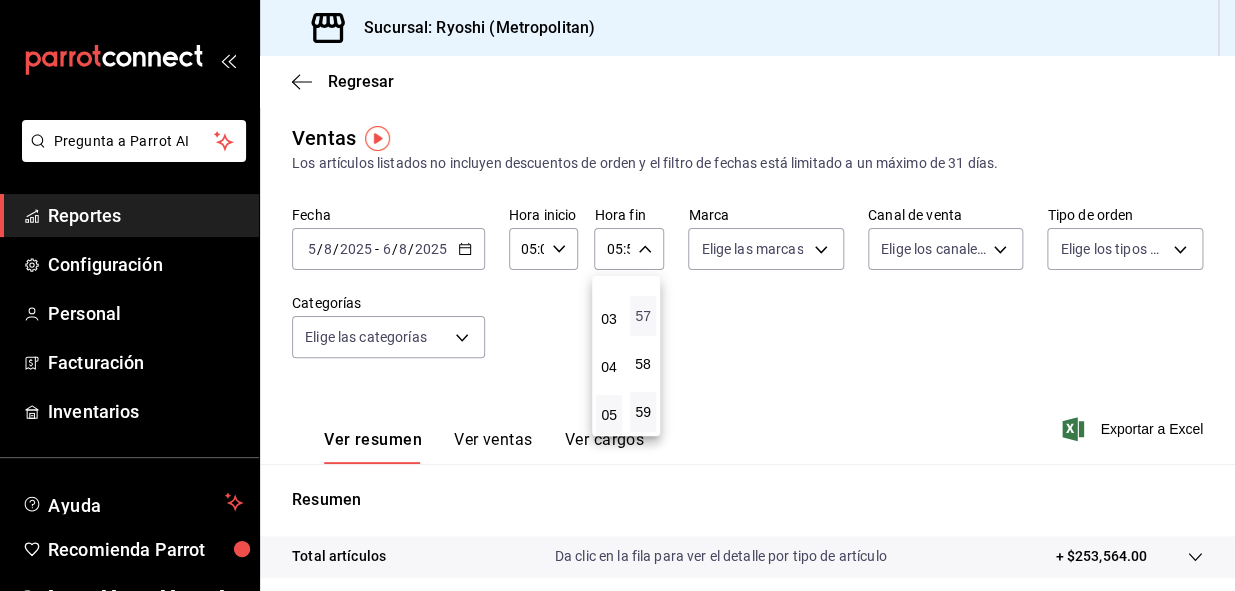 scroll, scrollTop: 90, scrollLeft: 0, axis: vertical 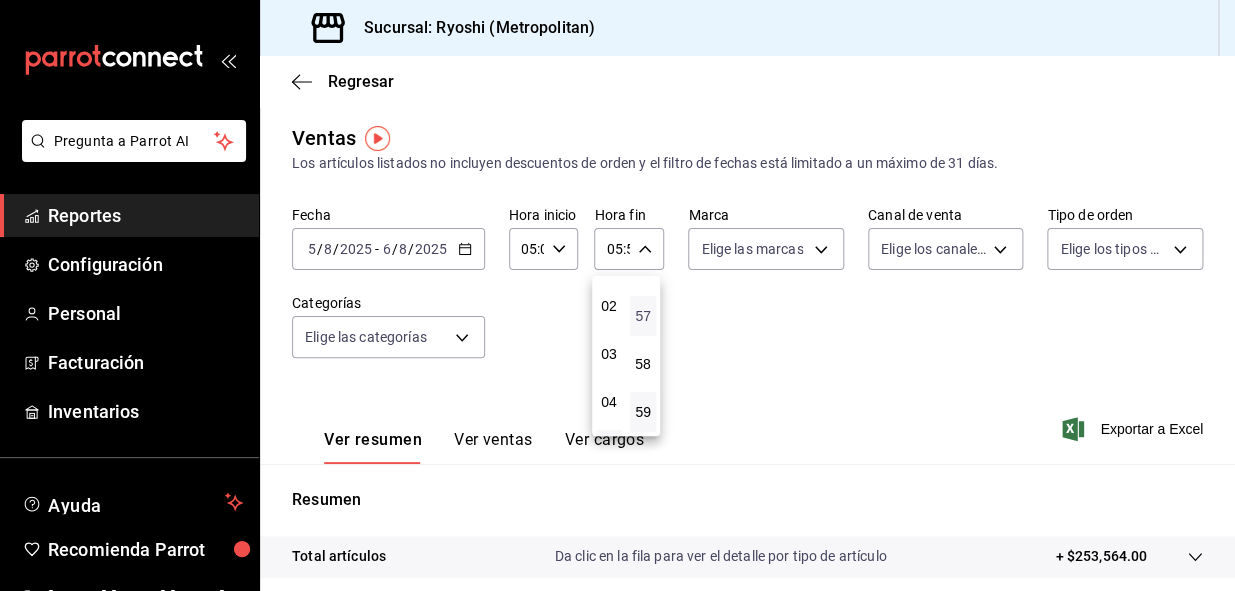 click on "57" at bounding box center (643, 316) 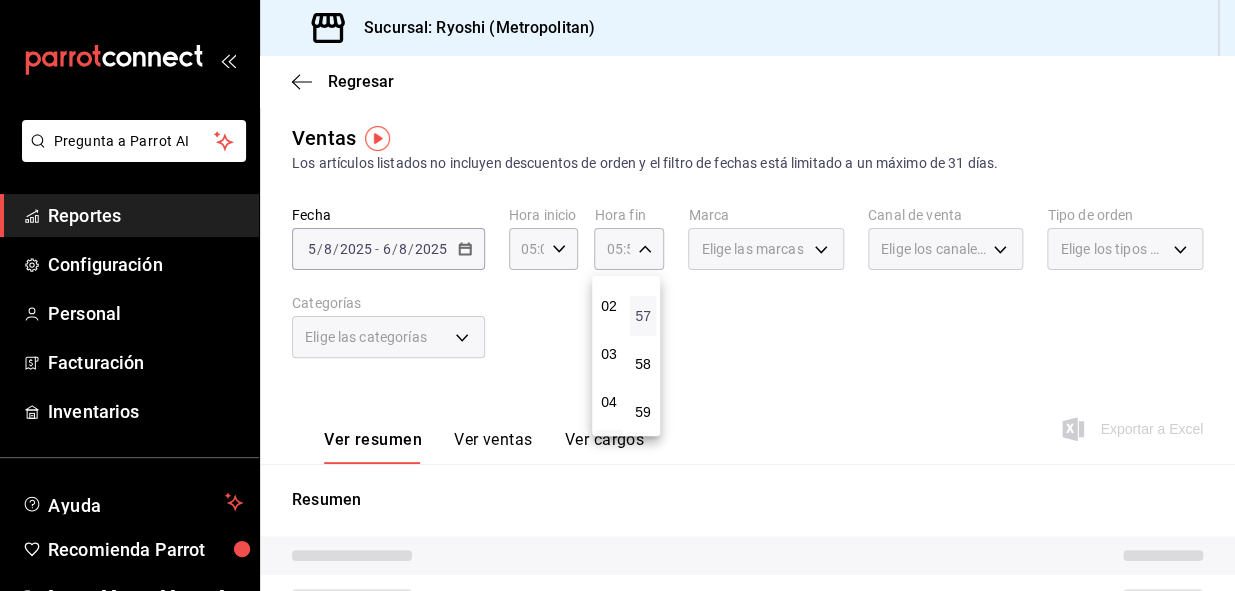 type 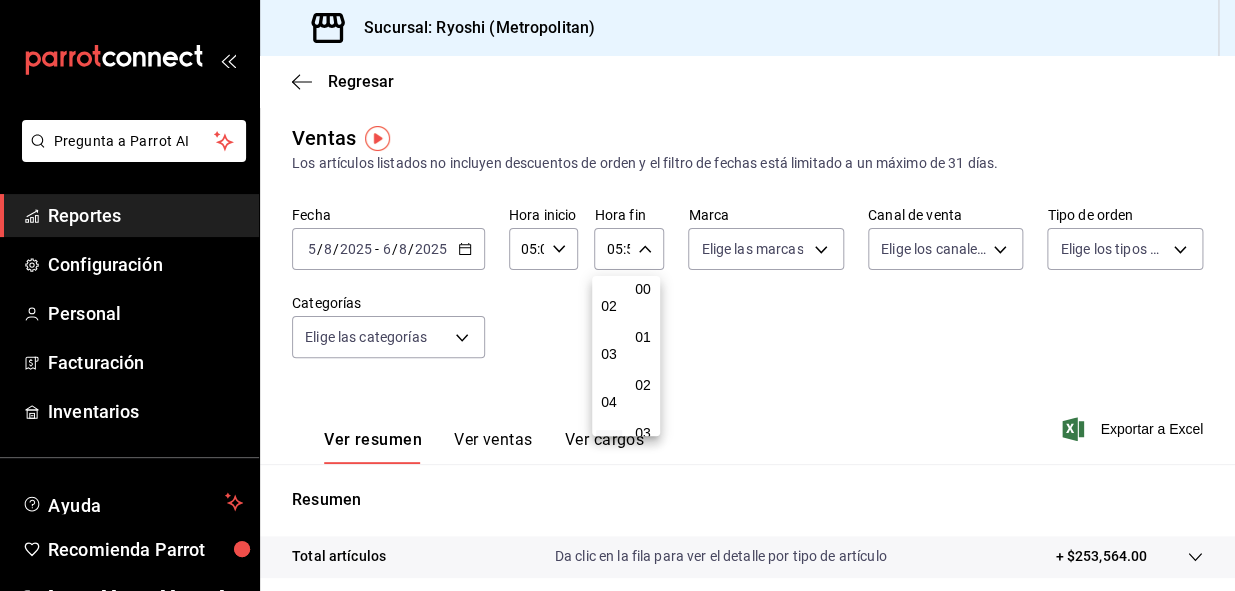 scroll, scrollTop: 0, scrollLeft: 0, axis: both 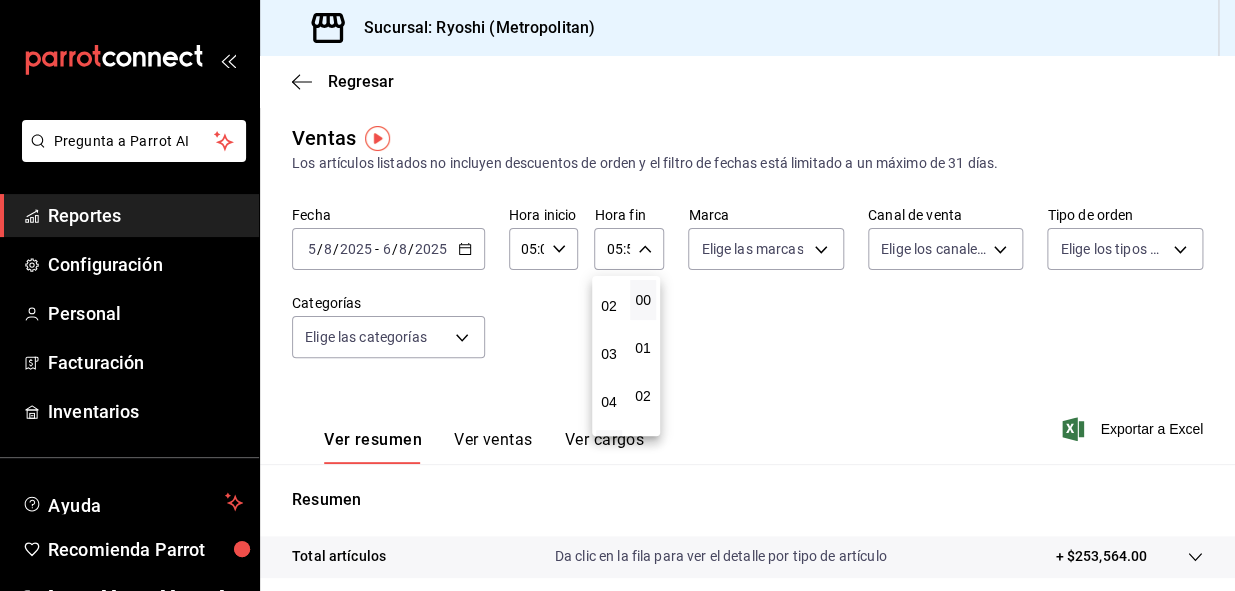 click on "00" at bounding box center [643, 300] 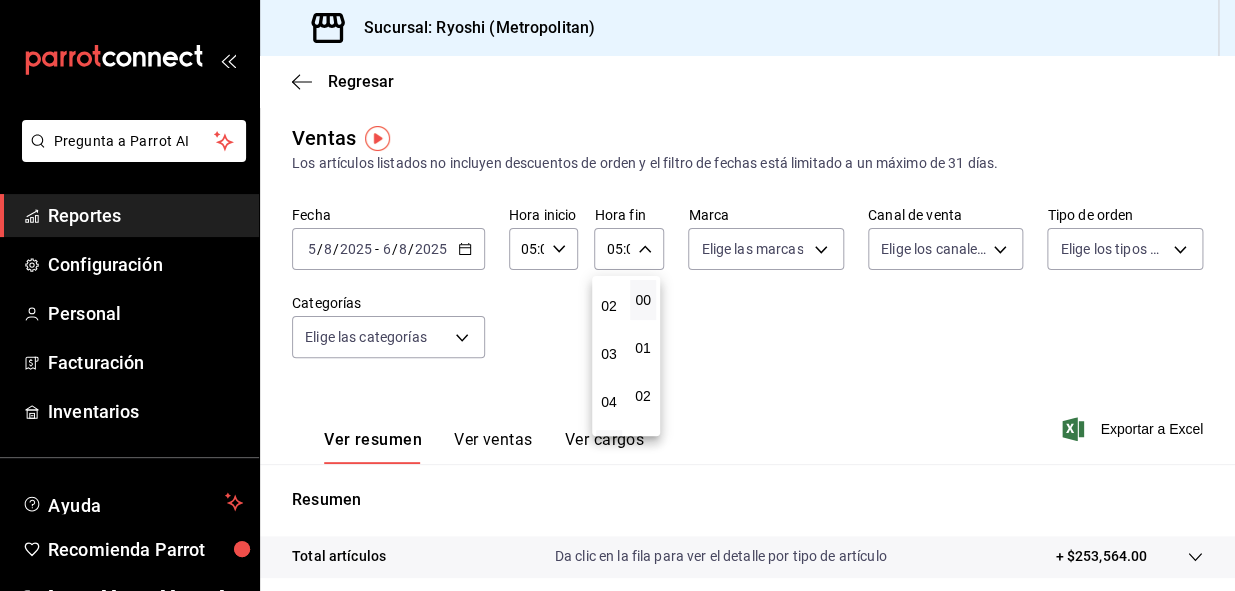 click at bounding box center [617, 295] 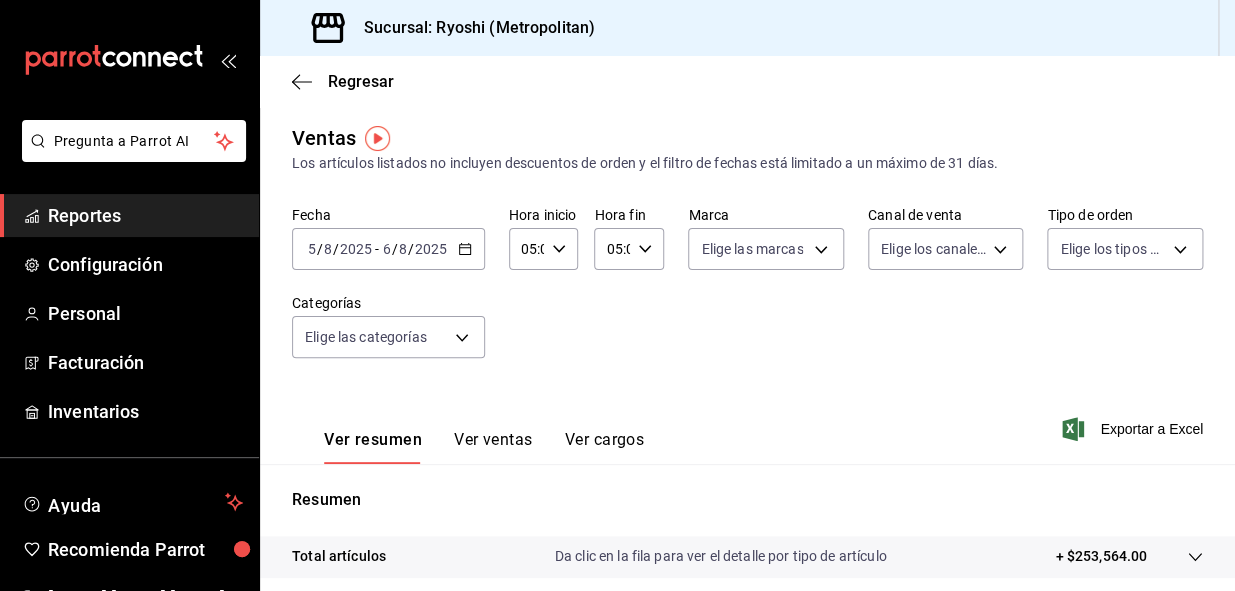 click on "Ver resumen Ver ventas Ver cargos Exportar a Excel" at bounding box center (747, 423) 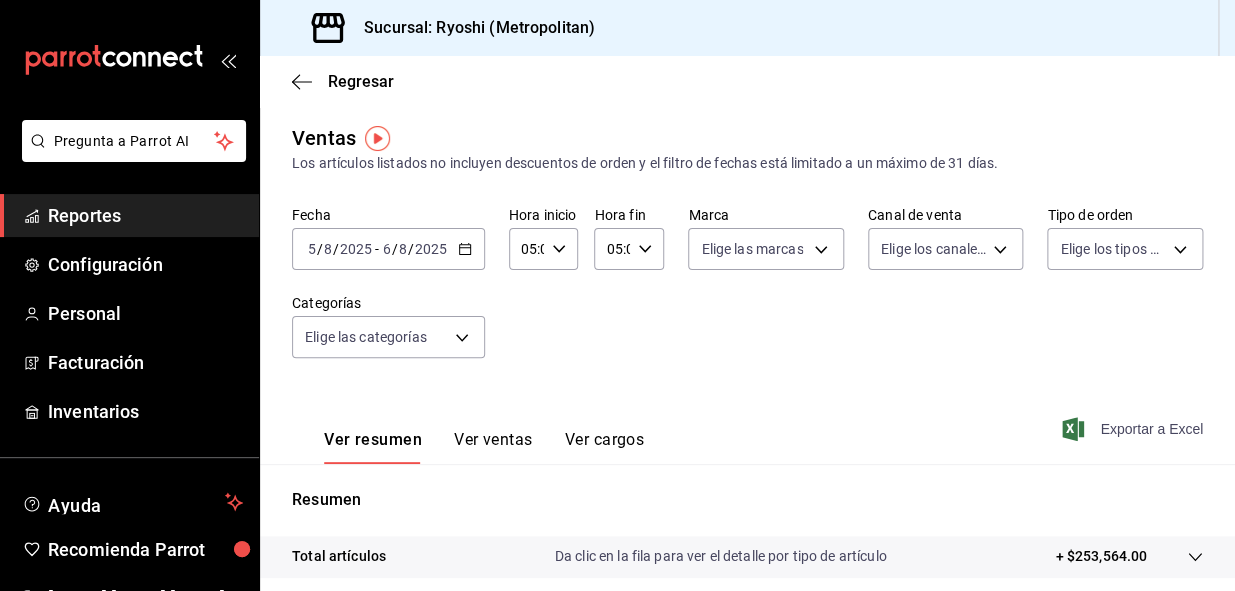 click on "Exportar a Excel" at bounding box center (1134, 429) 